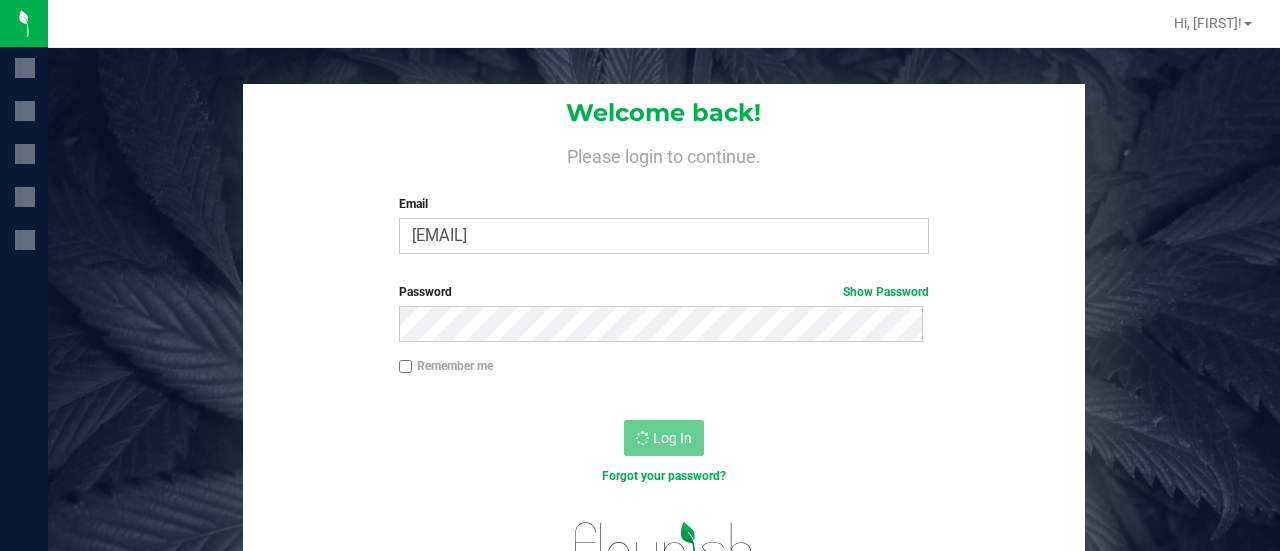 scroll, scrollTop: 0, scrollLeft: 0, axis: both 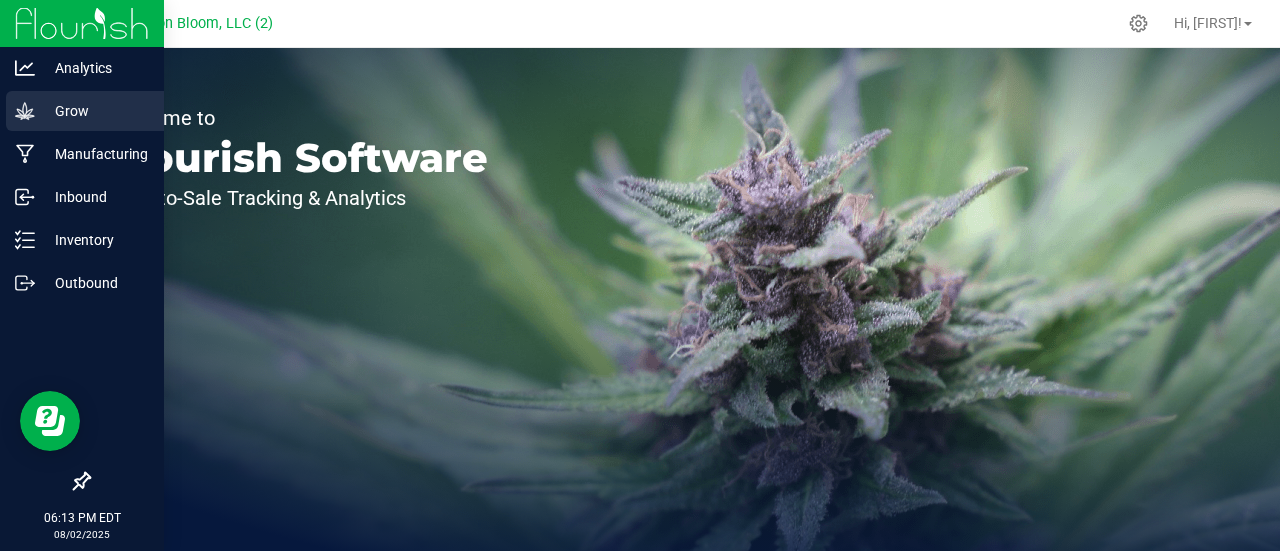 click on "Grow" at bounding box center (95, 111) 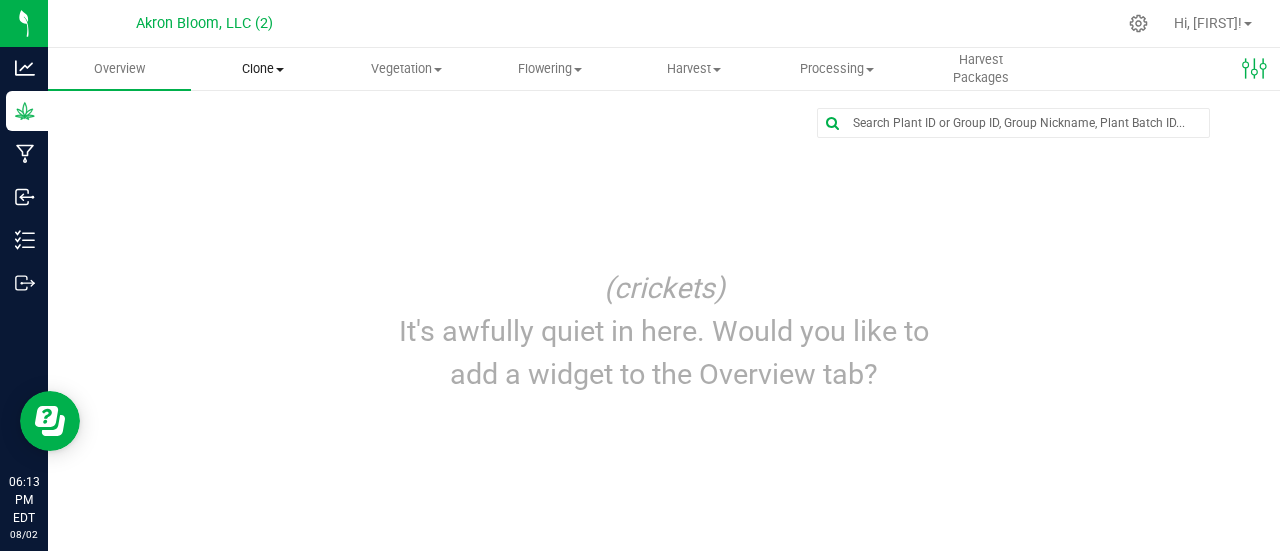 click on "Clone" at bounding box center [262, 69] 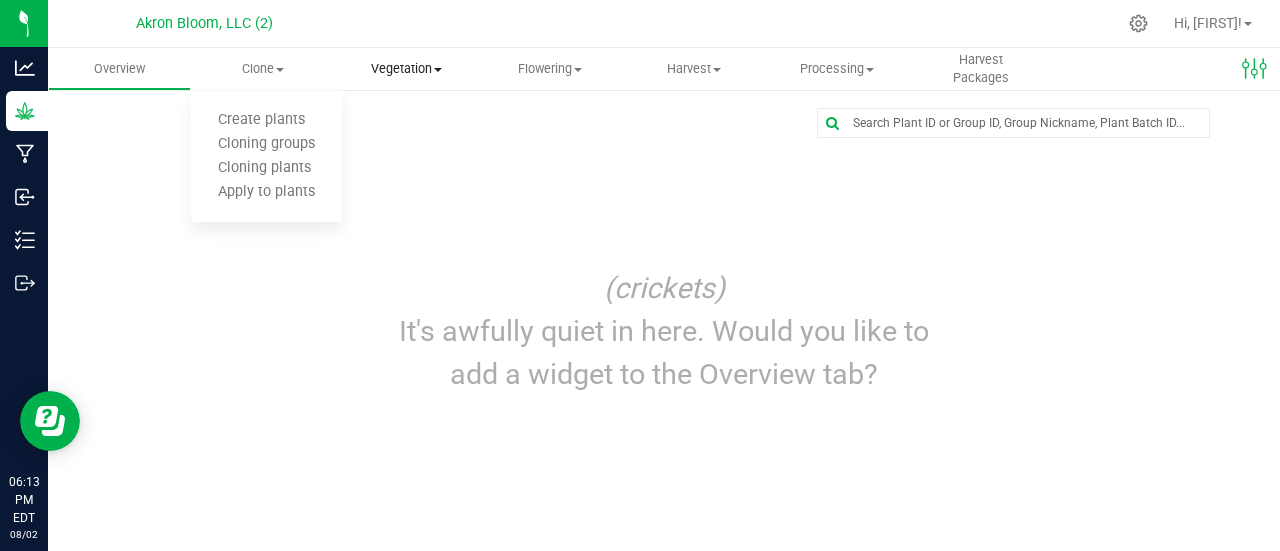 click on "Vegetation" at bounding box center [406, 69] 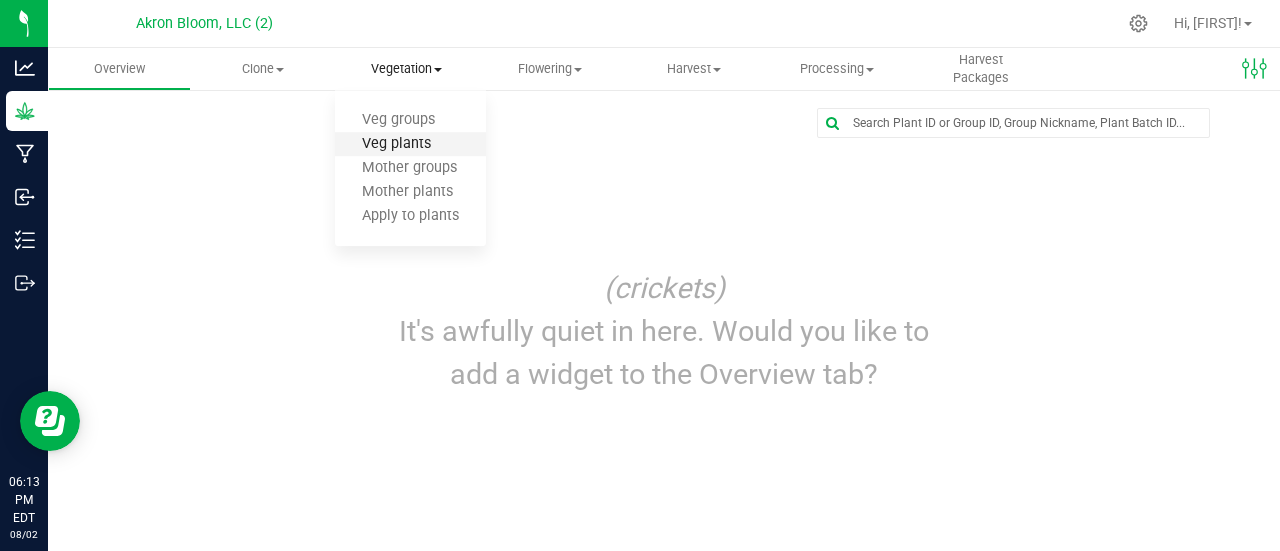 click on "Veg plants" at bounding box center [396, 144] 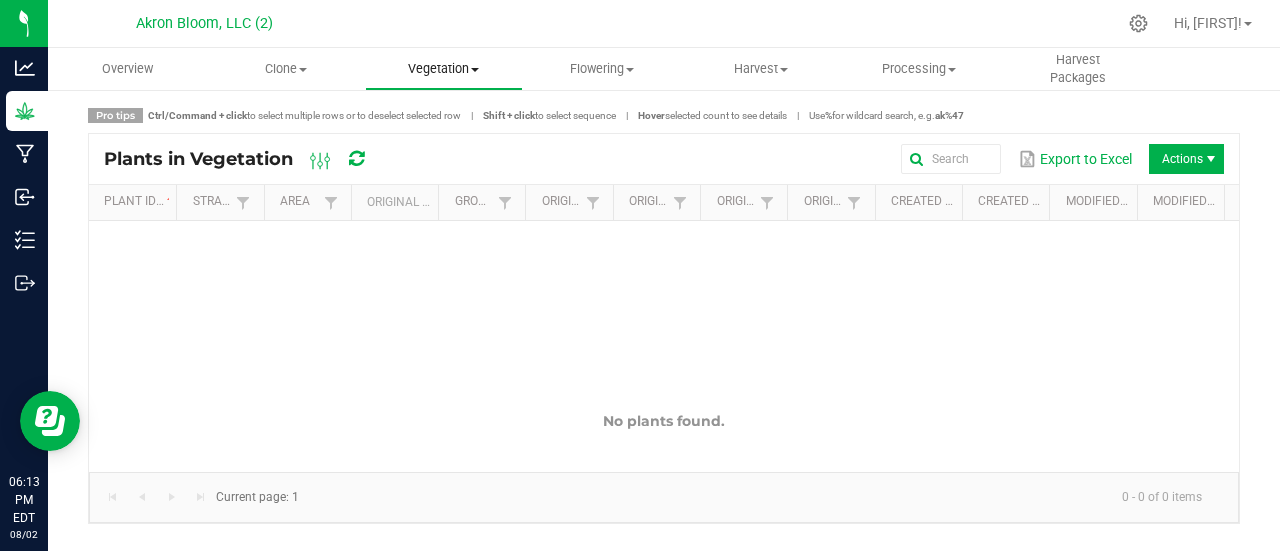 click on "Vegetation" at bounding box center (444, 69) 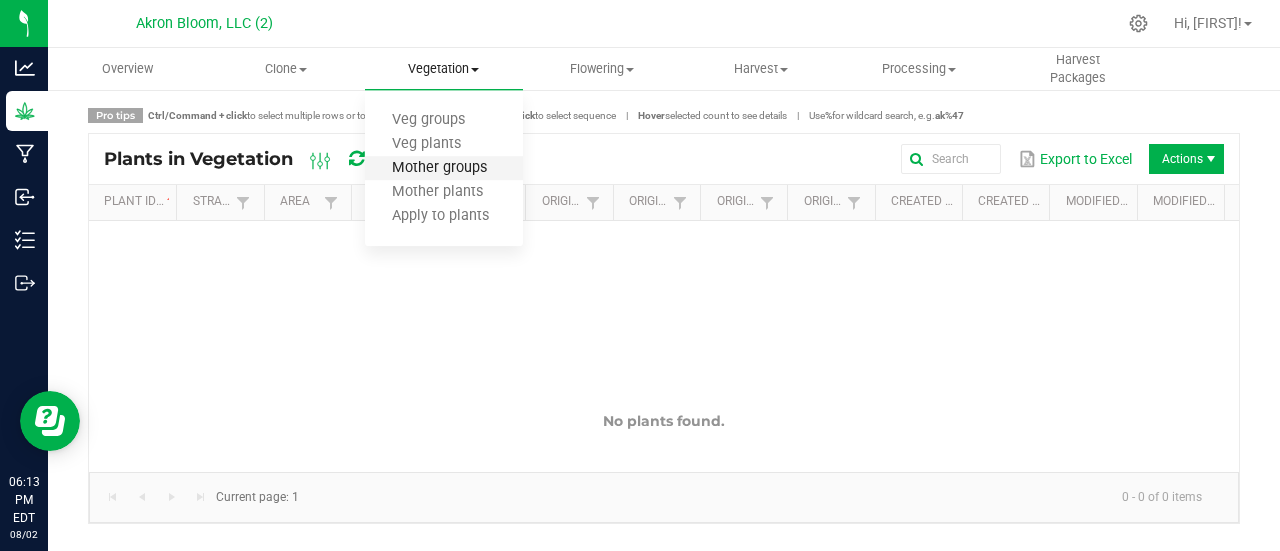 click on "Mother groups" at bounding box center [439, 168] 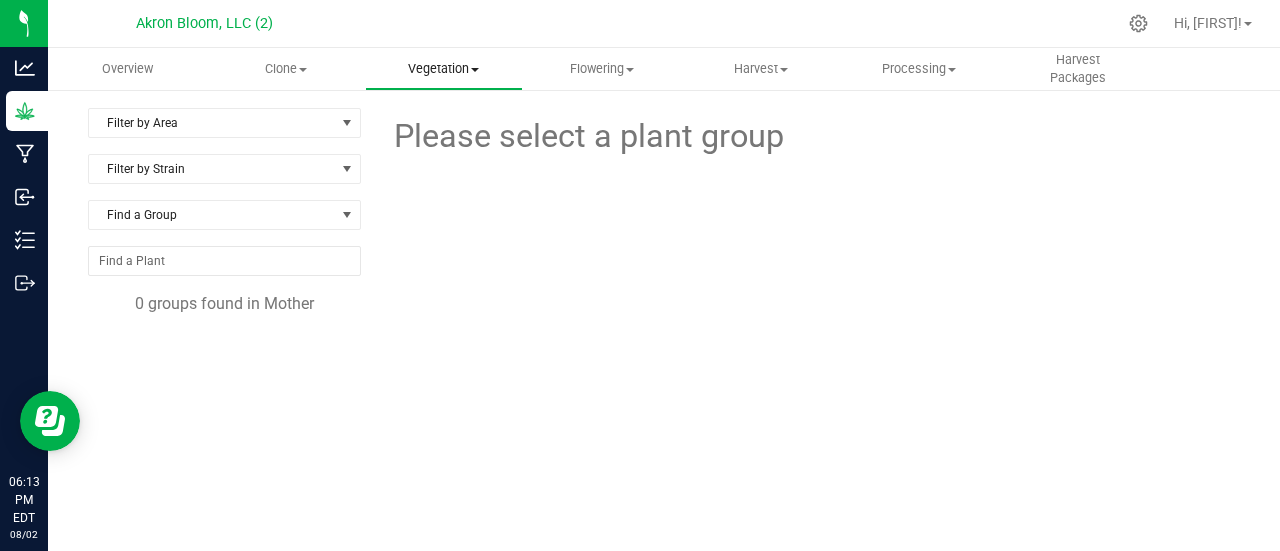 click on "Vegetation
Veg groups
Veg plants
Mother groups
Mother plants
Apply to plants" at bounding box center [444, 69] 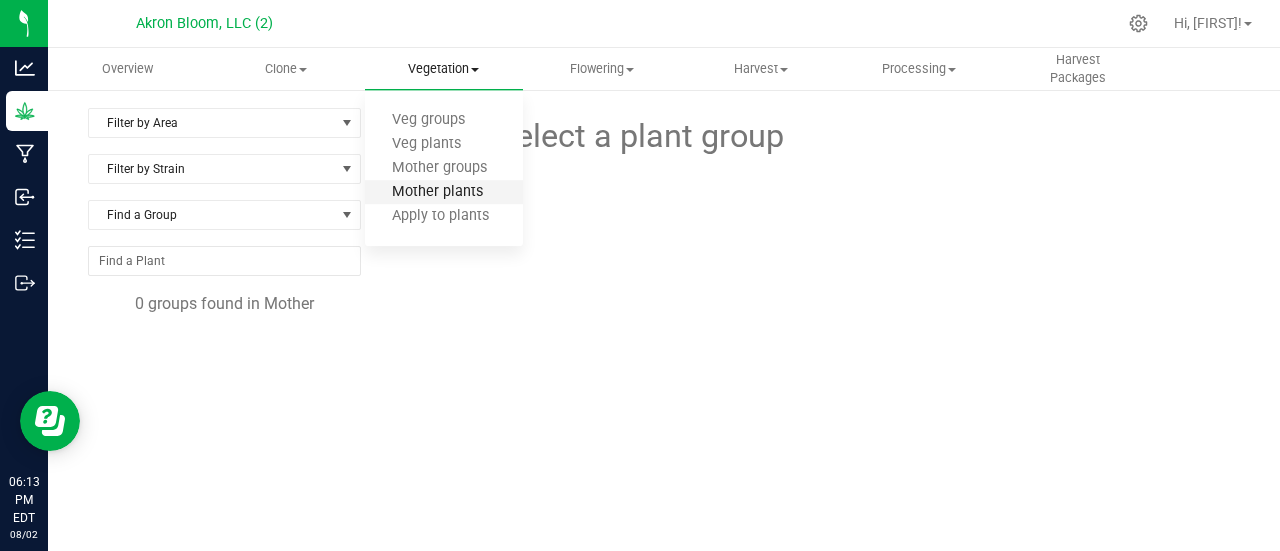 click on "Mother plants" at bounding box center (437, 192) 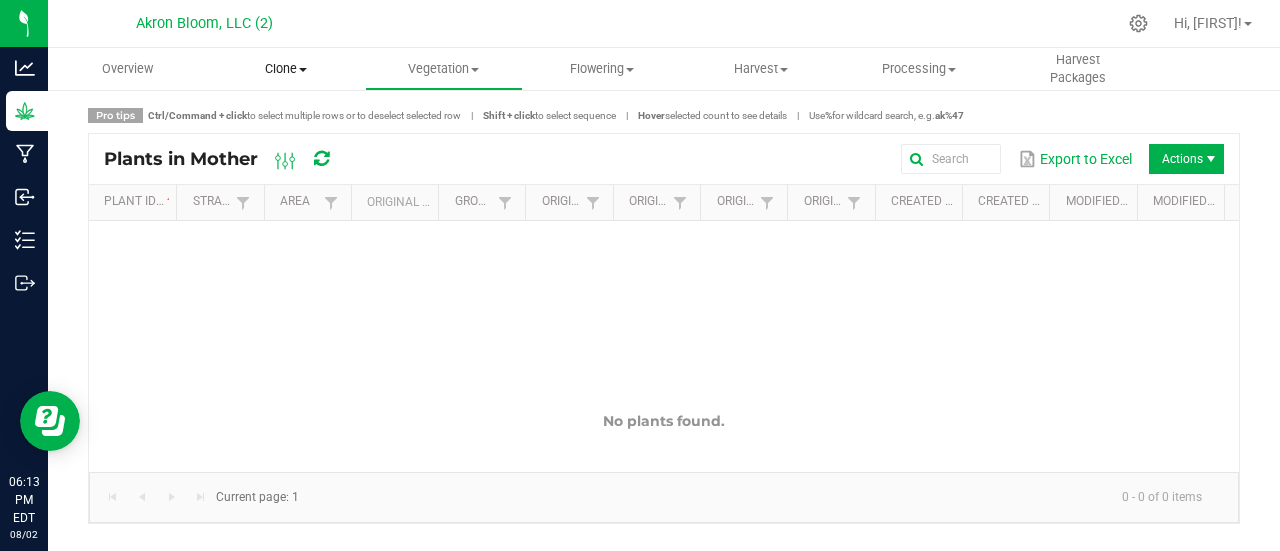 click at bounding box center (303, 70) 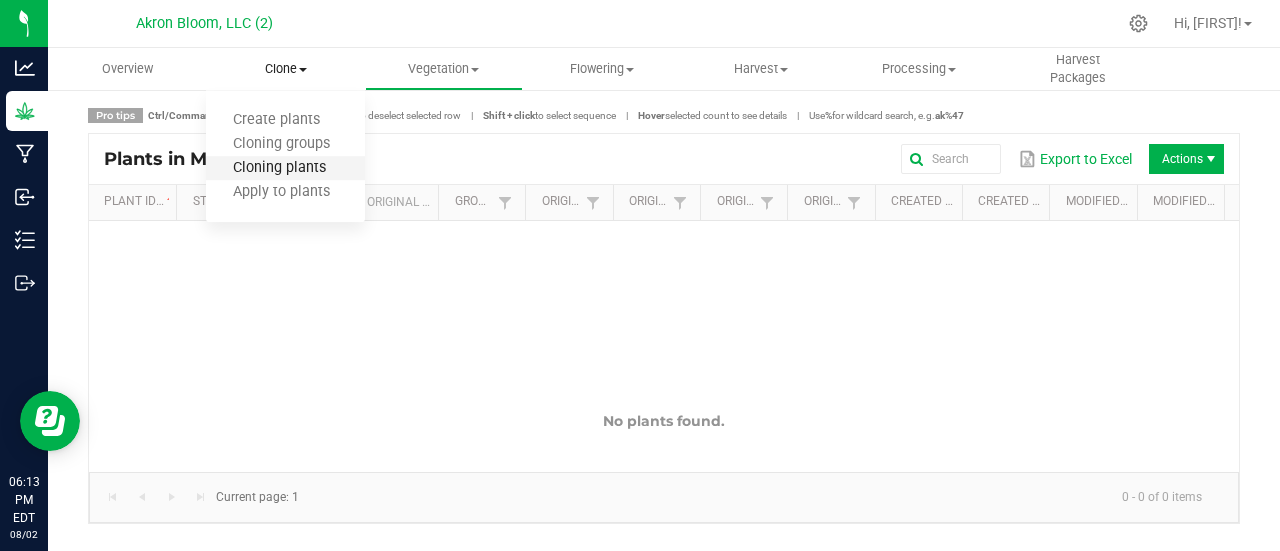 click on "Cloning plants" at bounding box center [279, 168] 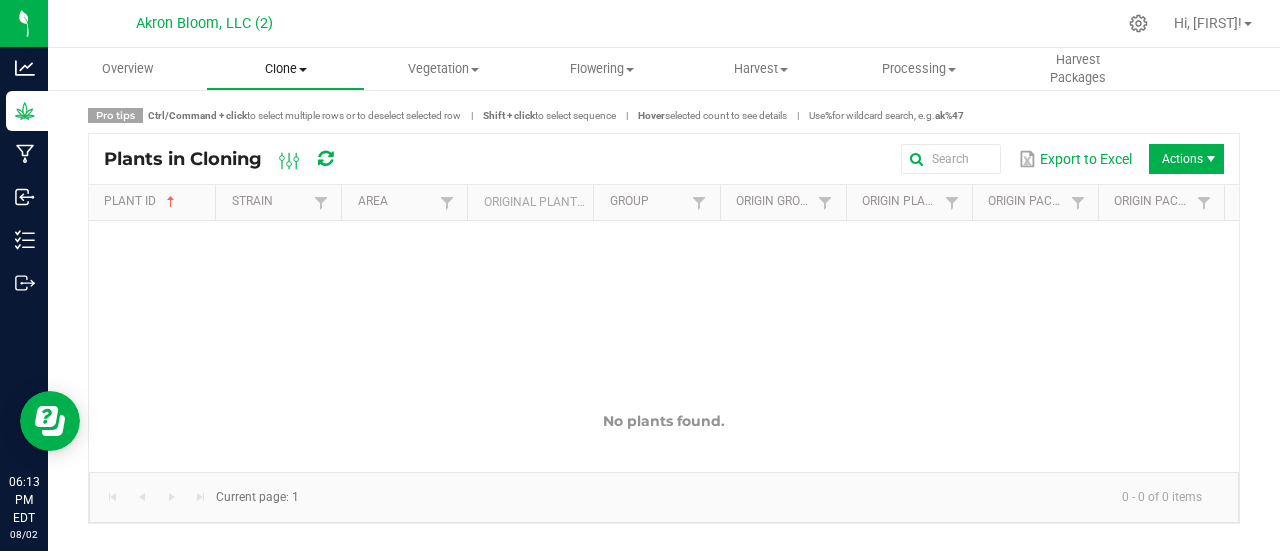 click on "Clone" at bounding box center [285, 69] 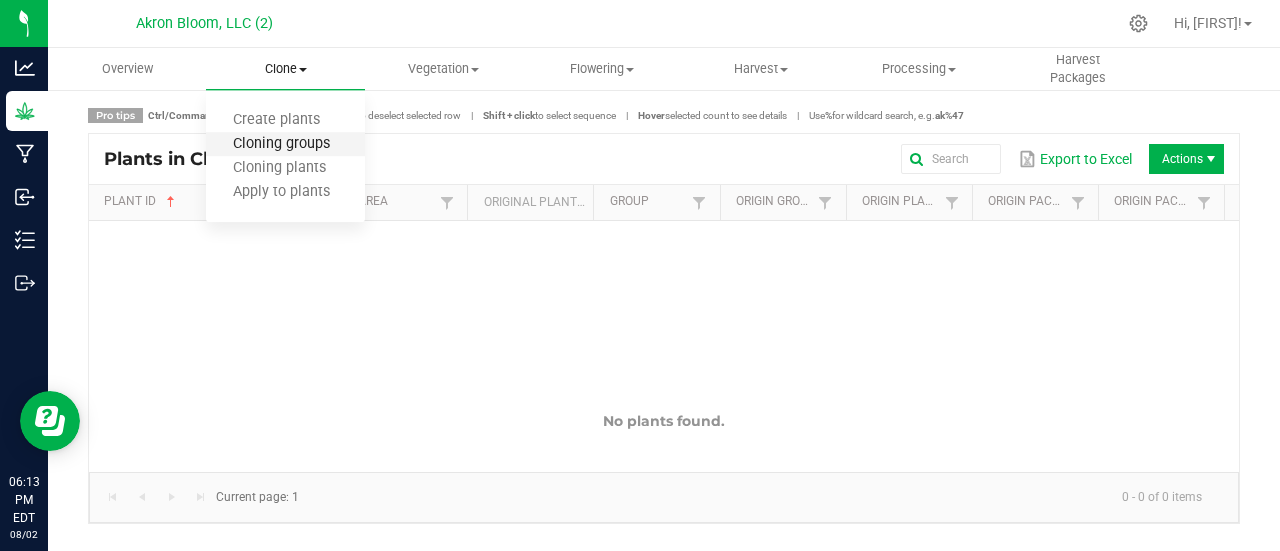 click on "Cloning groups" at bounding box center (281, 144) 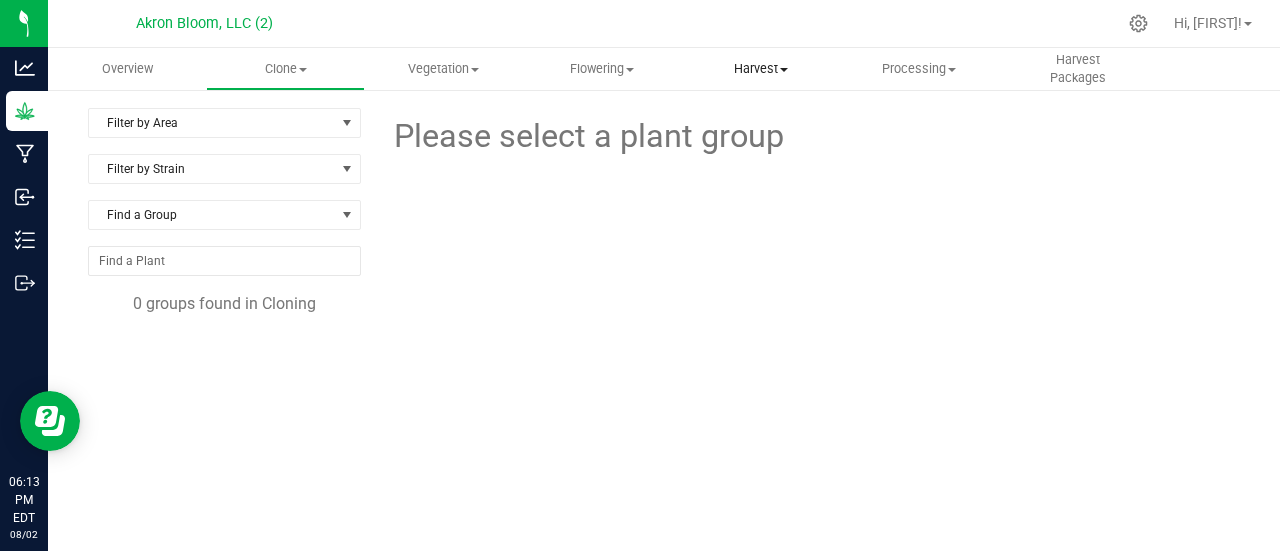 click on "Harvest" at bounding box center (761, 69) 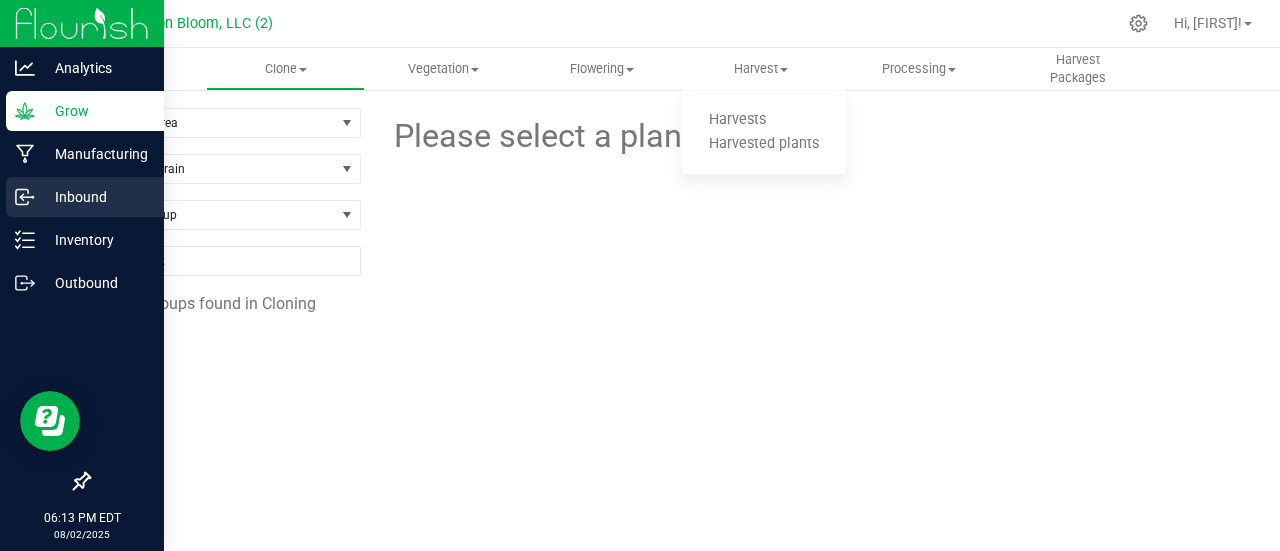 click on "Inbound" at bounding box center [95, 197] 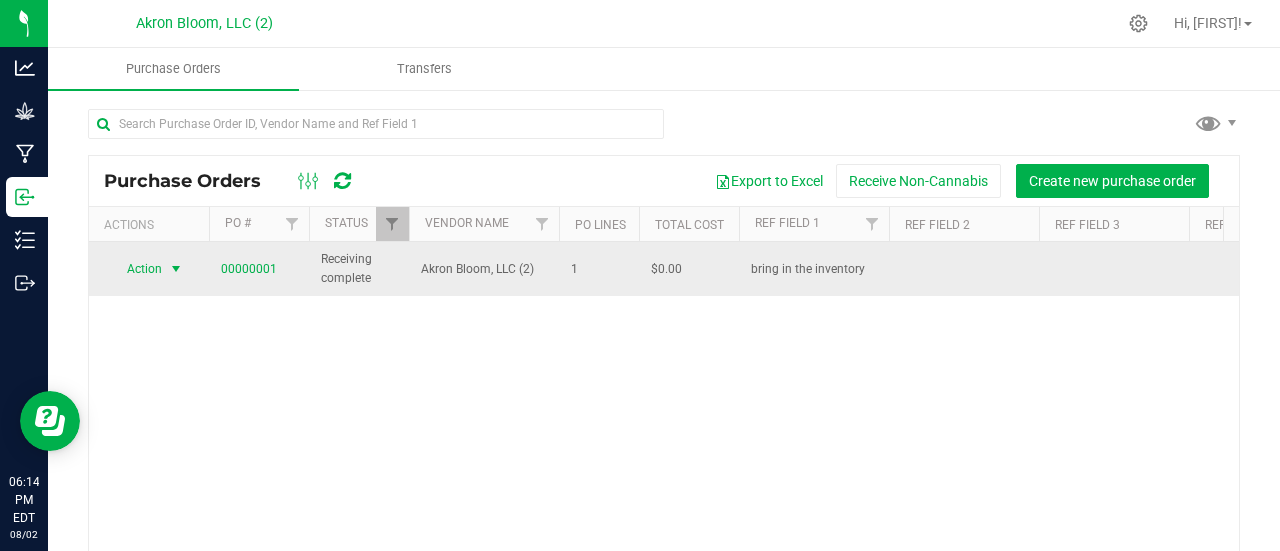 click at bounding box center (176, 269) 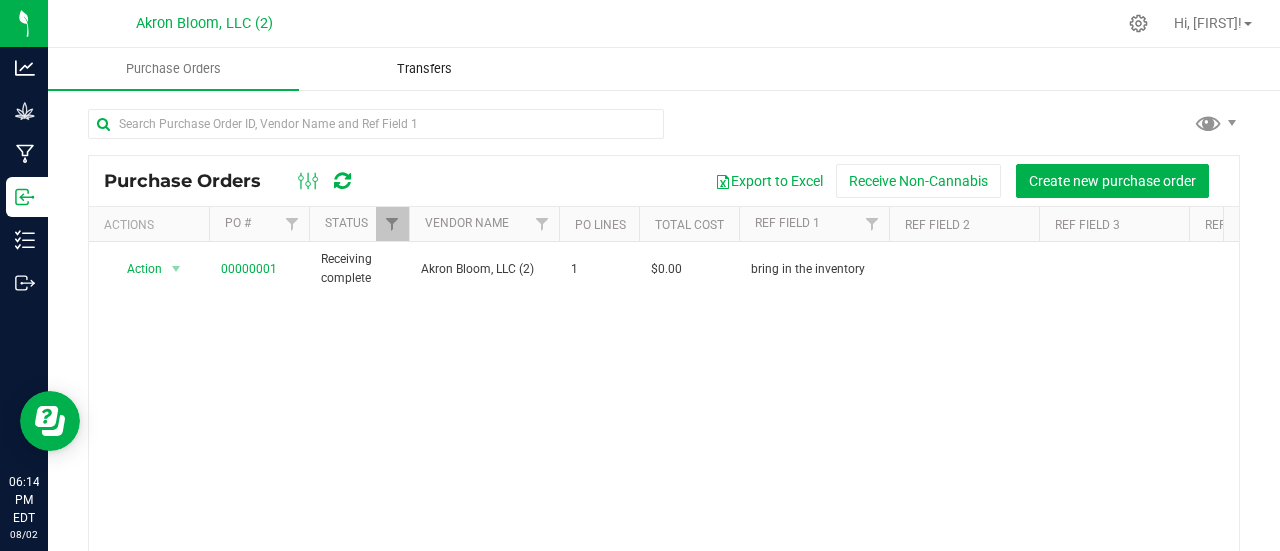 click on "Transfers" at bounding box center [424, 69] 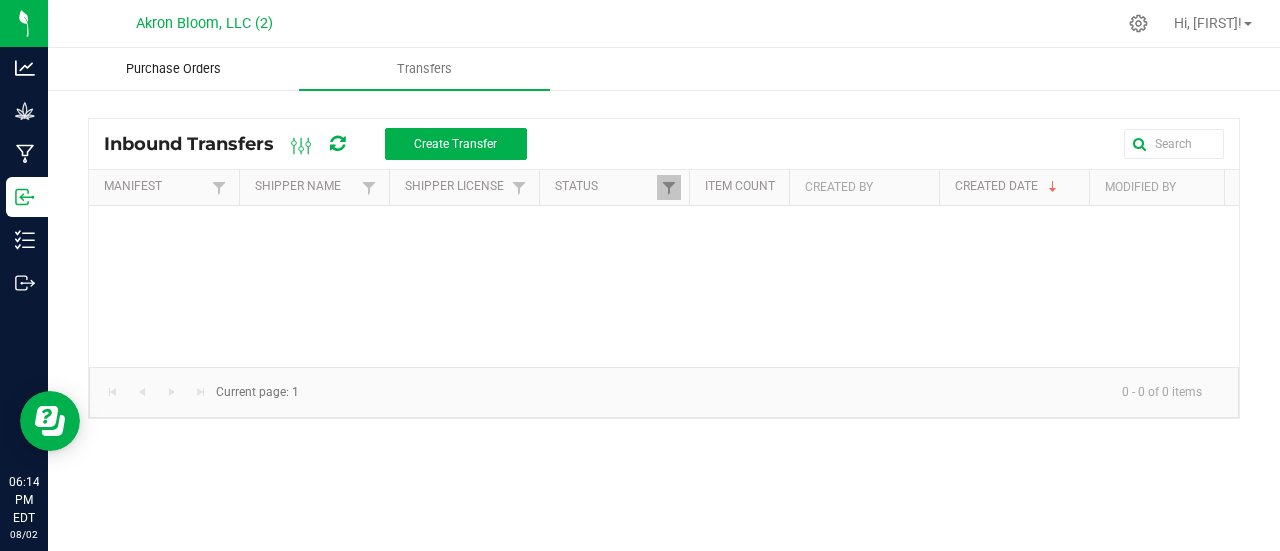 click on "Purchase Orders" at bounding box center (173, 69) 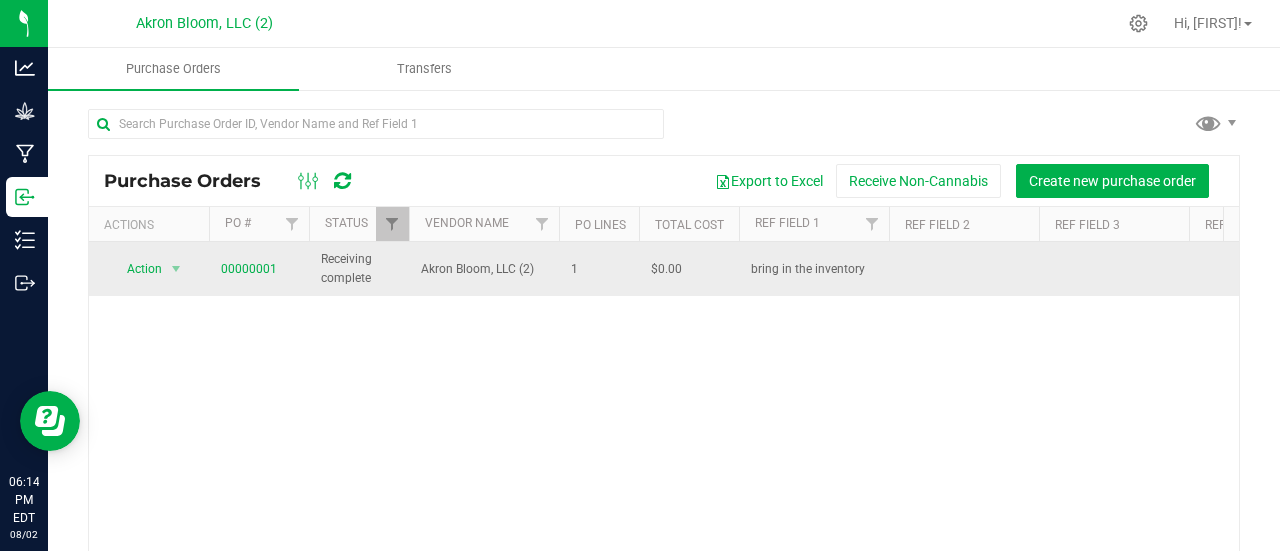 click on "Akron Bloom, LLC (2)" at bounding box center [484, 269] 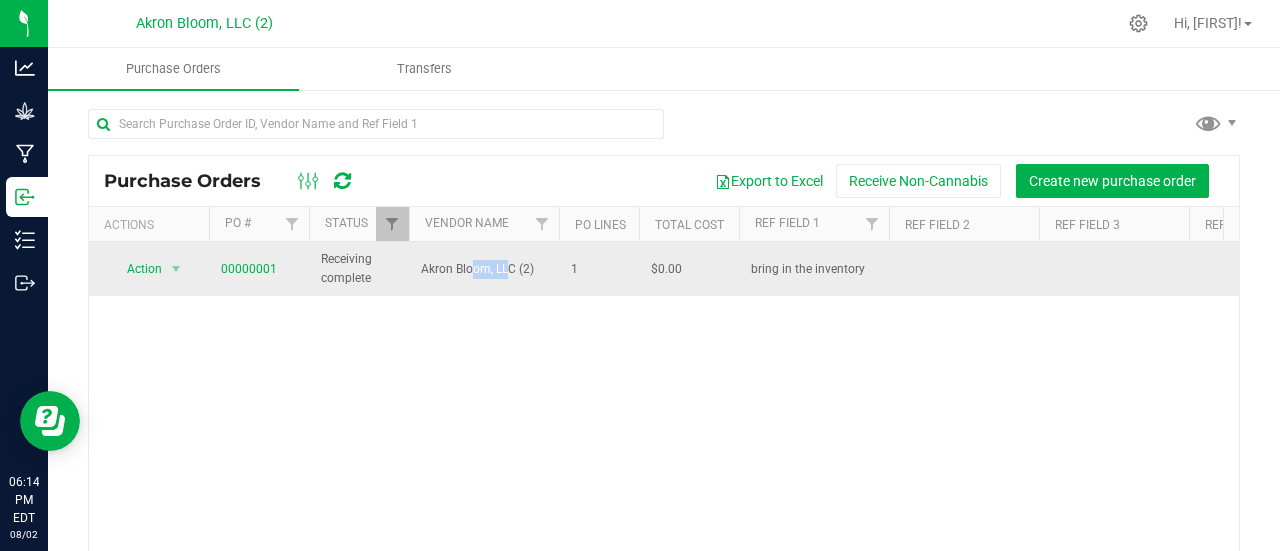 click on "Akron Bloom, LLC (2)" at bounding box center (484, 269) 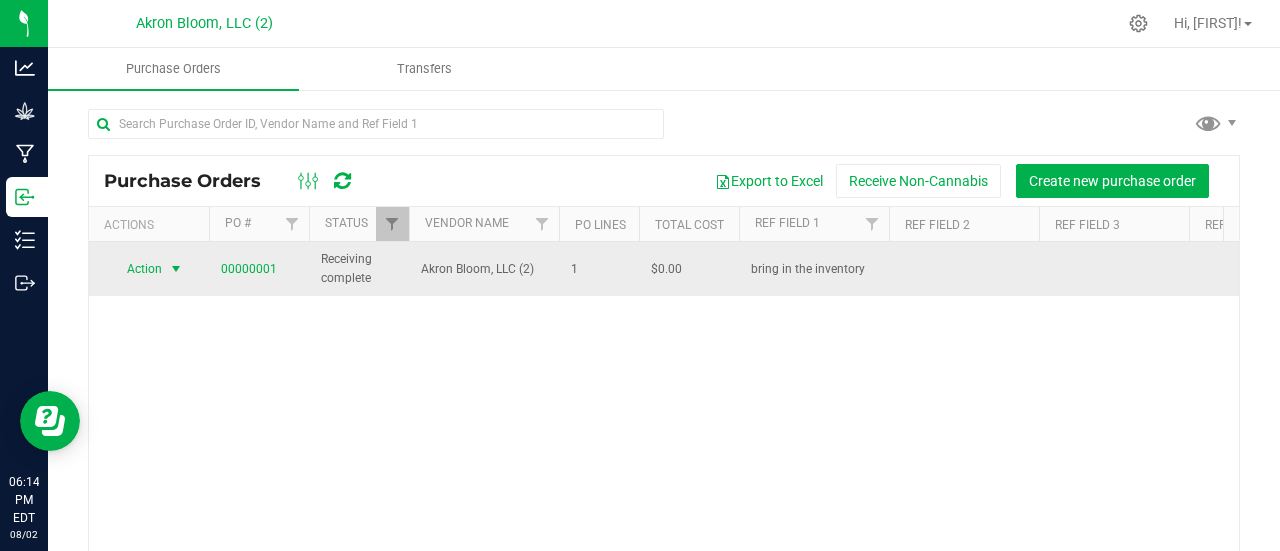 click at bounding box center (176, 269) 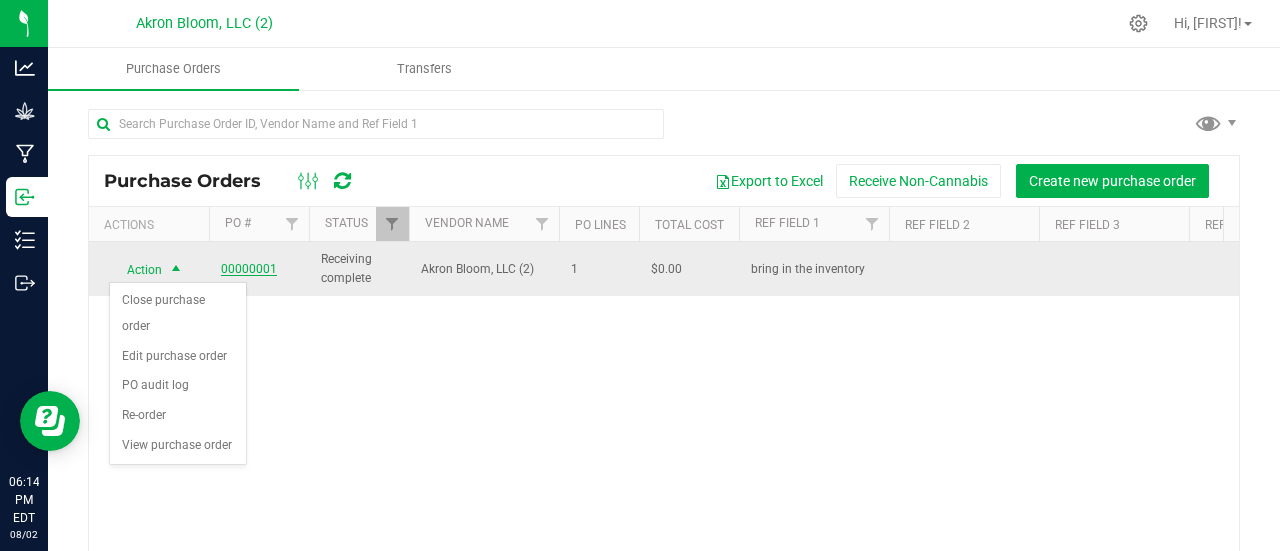 click on "00000001" at bounding box center (249, 269) 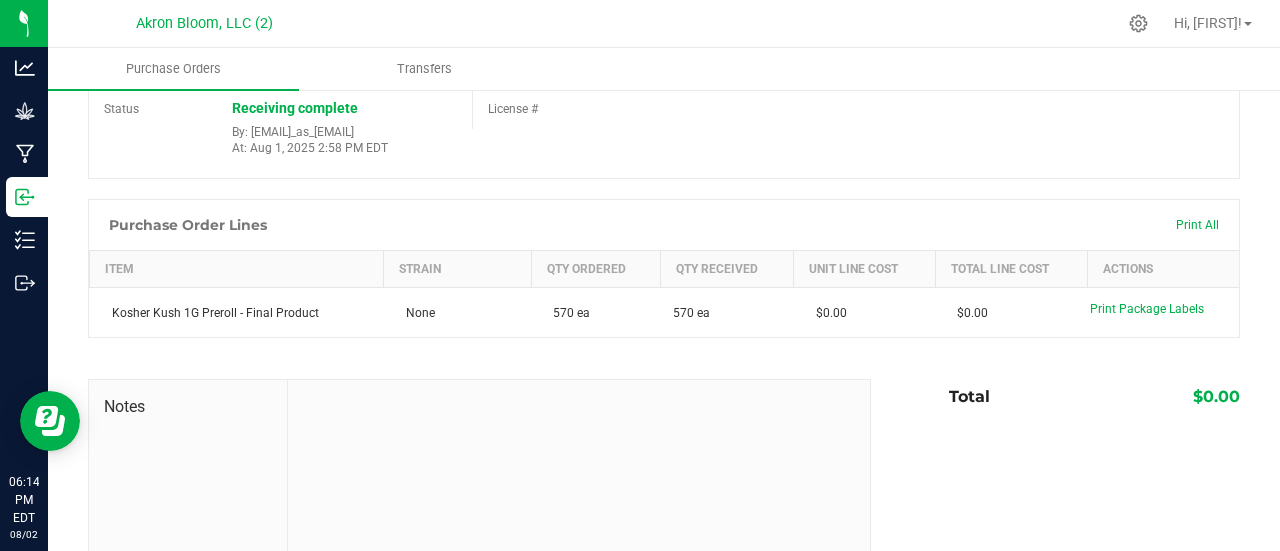 scroll, scrollTop: 120, scrollLeft: 0, axis: vertical 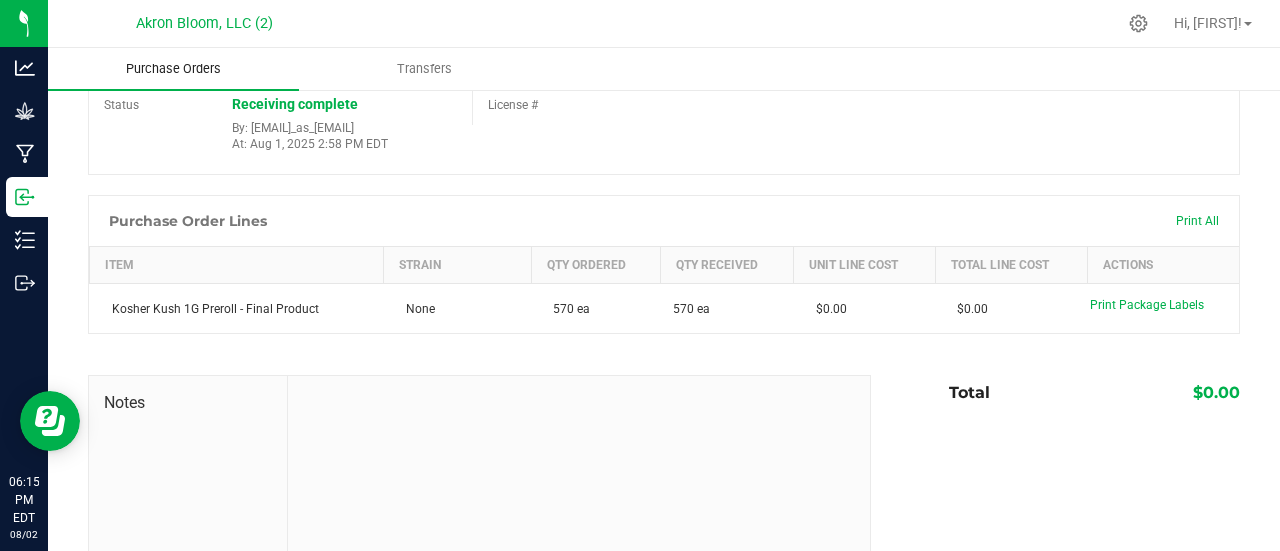 click on "Purchase Orders" at bounding box center [173, 69] 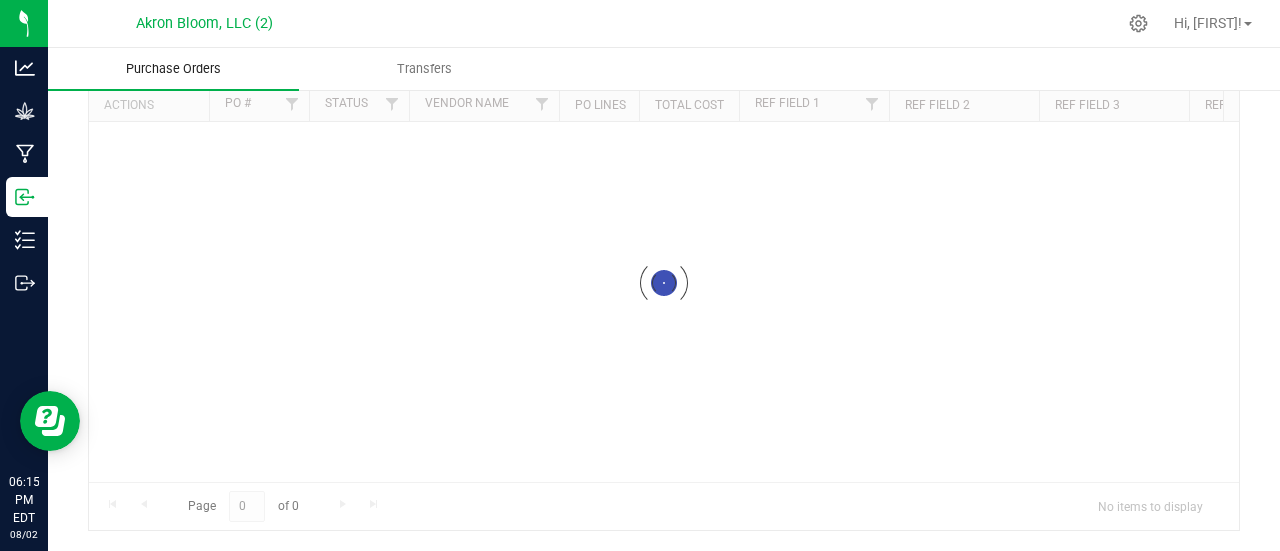 scroll, scrollTop: 0, scrollLeft: 0, axis: both 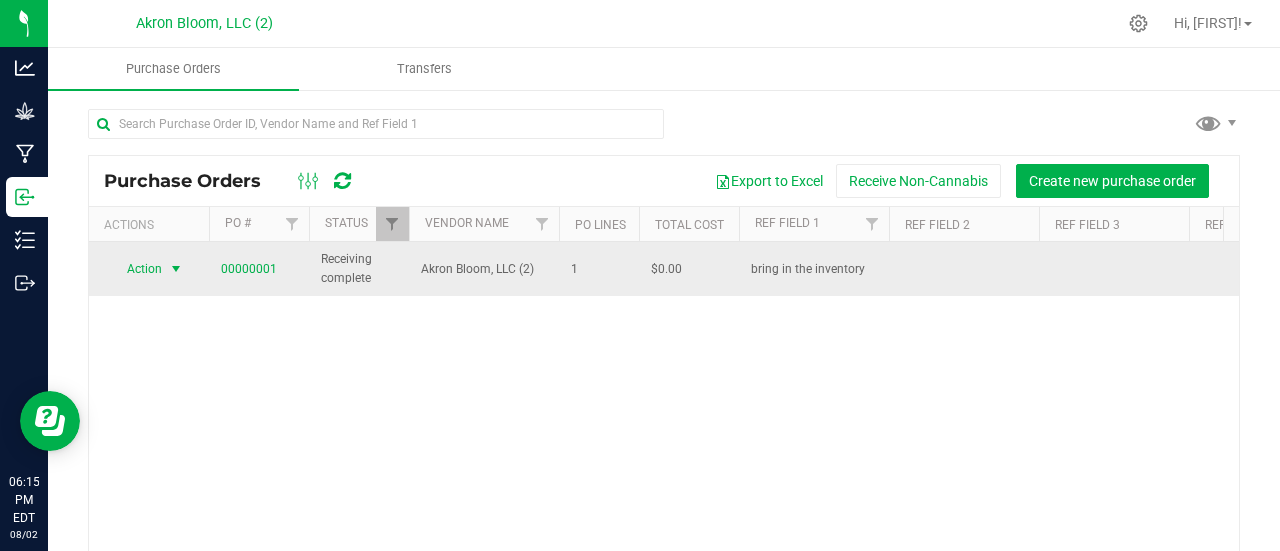 click at bounding box center [176, 269] 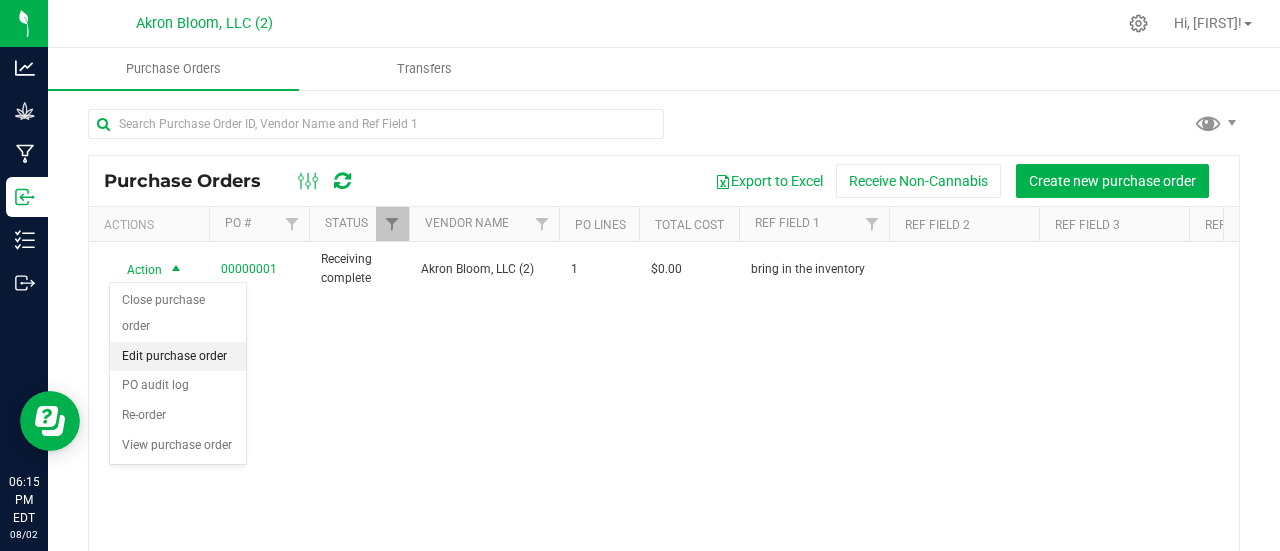 click on "Edit purchase order" at bounding box center (178, 357) 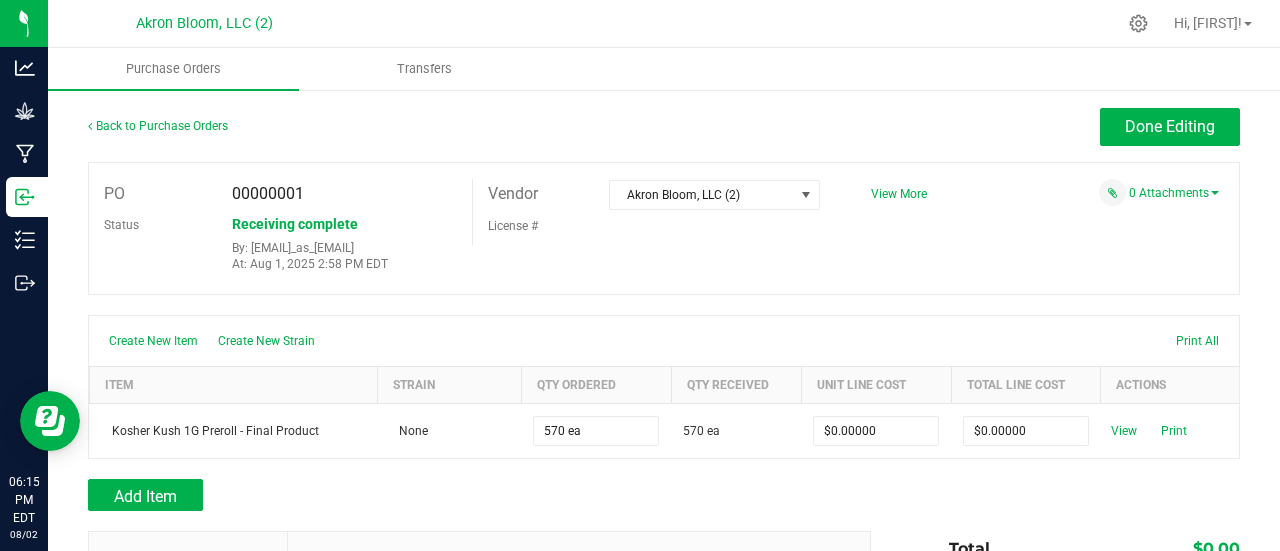 click on "Back to Purchase Orders
Done Editing
PO
00000001
Status
Receiving complete
By: [EMAIL]_as_[EMAIL]
At: [DATE] [TIME] [TIMEZONE]
Vendor
[VENDOR], LLC (2)" at bounding box center [664, 454] 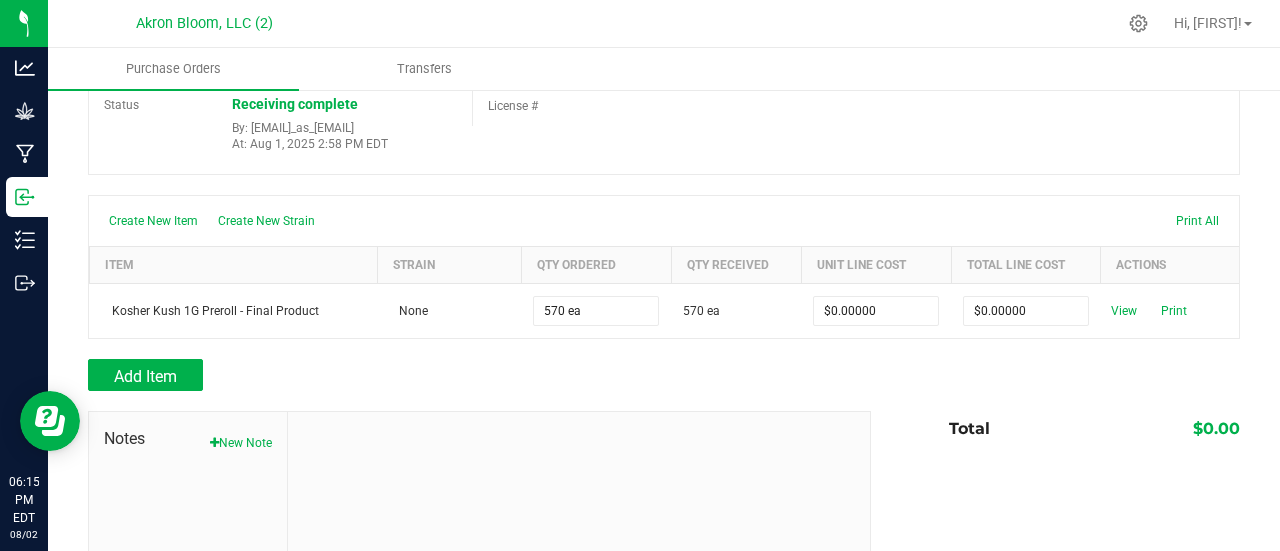 click on "Back to Purchase Orders
Done Editing
PO
00000001
Status
Receiving complete
By: [EMAIL]_as_[EMAIL]
At: [DATE] [TIME] [TIMEZONE]
Vendor
[VENDOR], LLC (2)" at bounding box center [664, 334] 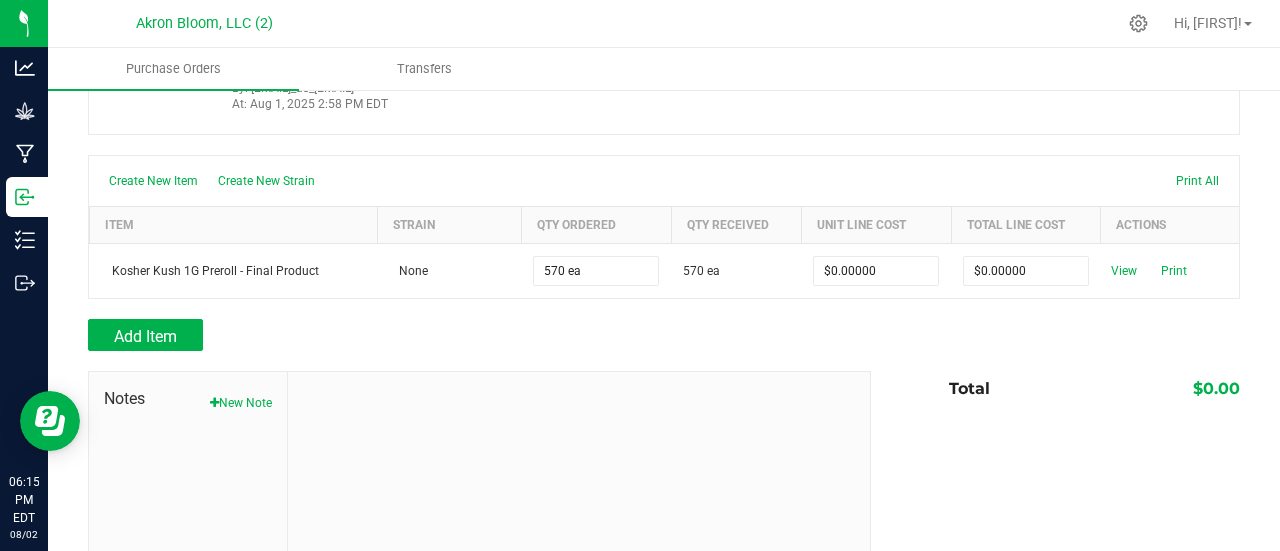 click on "PO
00000001
Status
Receiving complete
By: [EMAIL]_as_[EMAIL]
At: [DATE] [TIME] [TIMEZONE]
Vendor
[VENDOR], LLC (2)
License #
PO
00000001
Status
Receiving complete
By: [EMAIL]_as_[EMAIL]
At: [DATE] [TIME] [TIMEZONE]
Vendor
[VENDOR], LLC (2)" at bounding box center [664, 68] 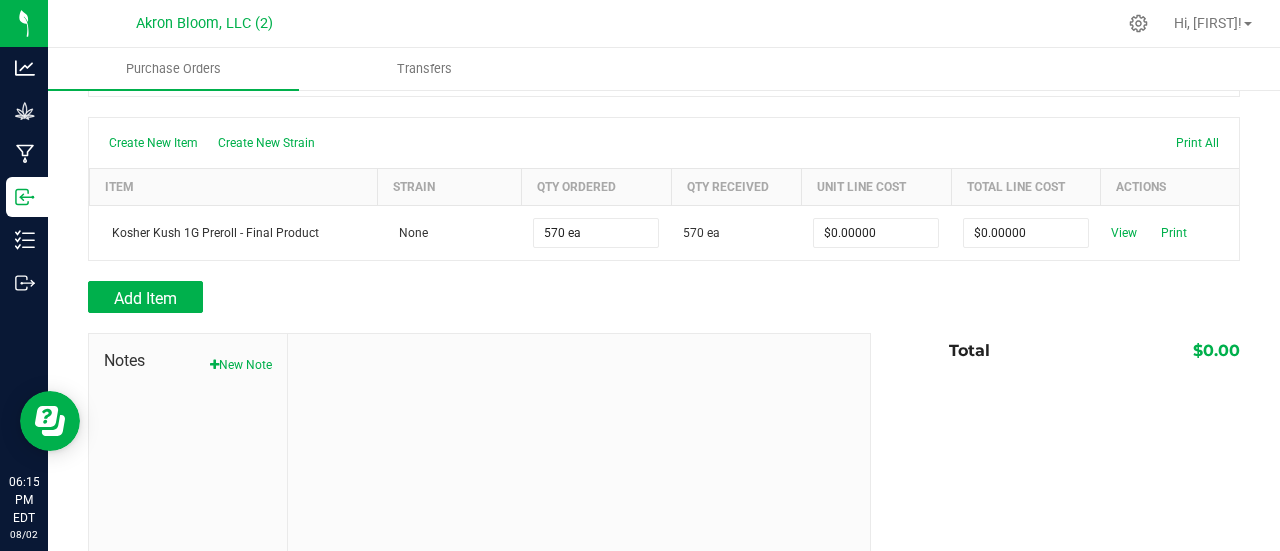 scroll, scrollTop: 200, scrollLeft: 0, axis: vertical 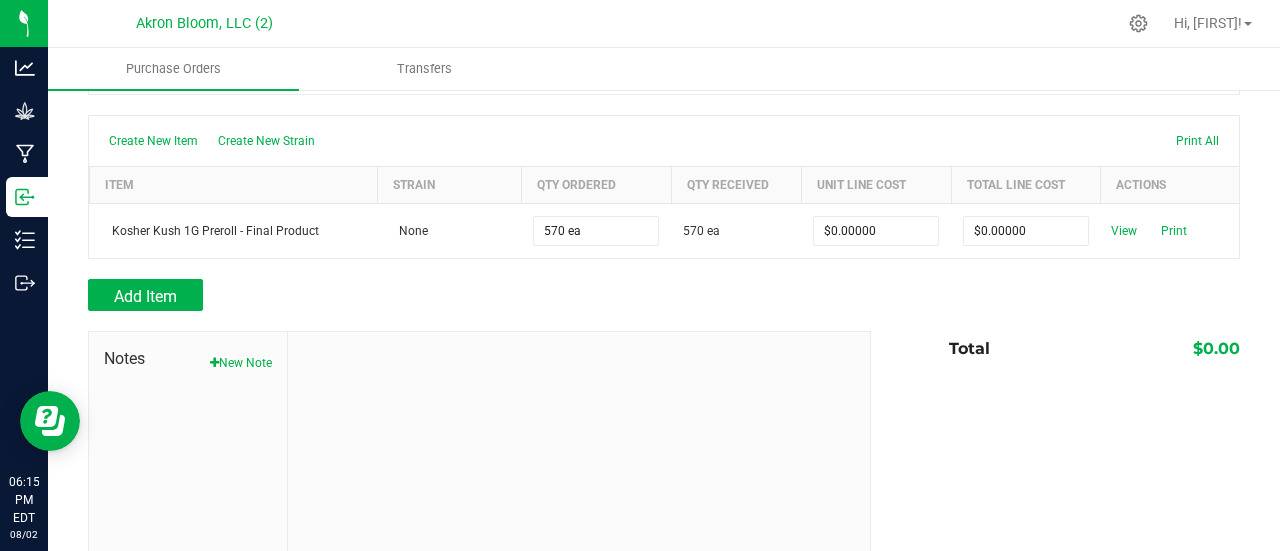 click at bounding box center [664, 105] 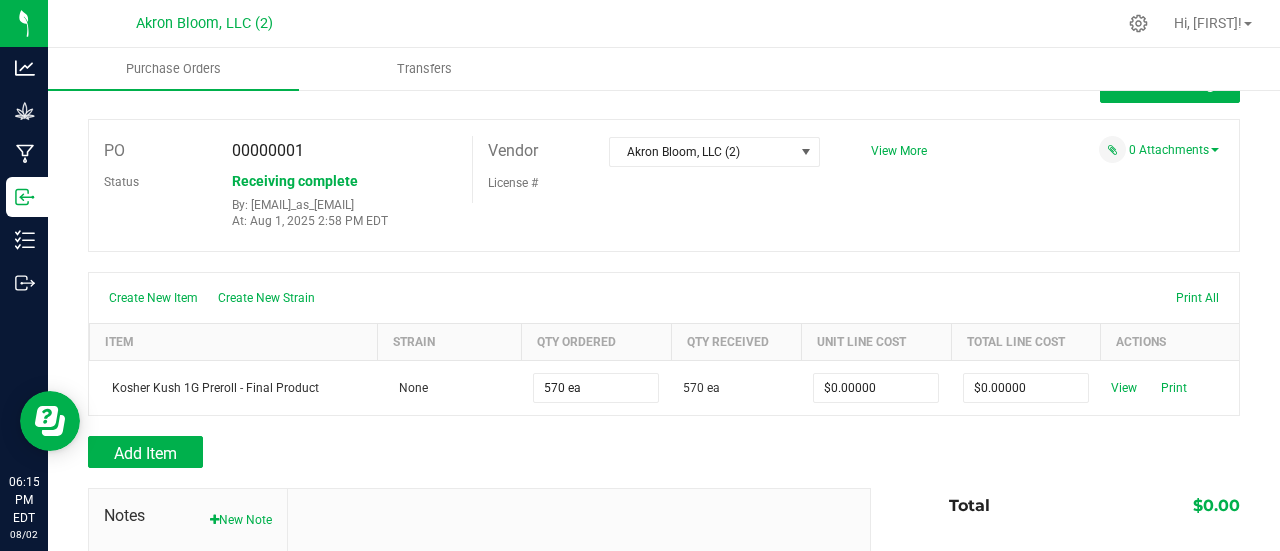 scroll, scrollTop: 40, scrollLeft: 0, axis: vertical 